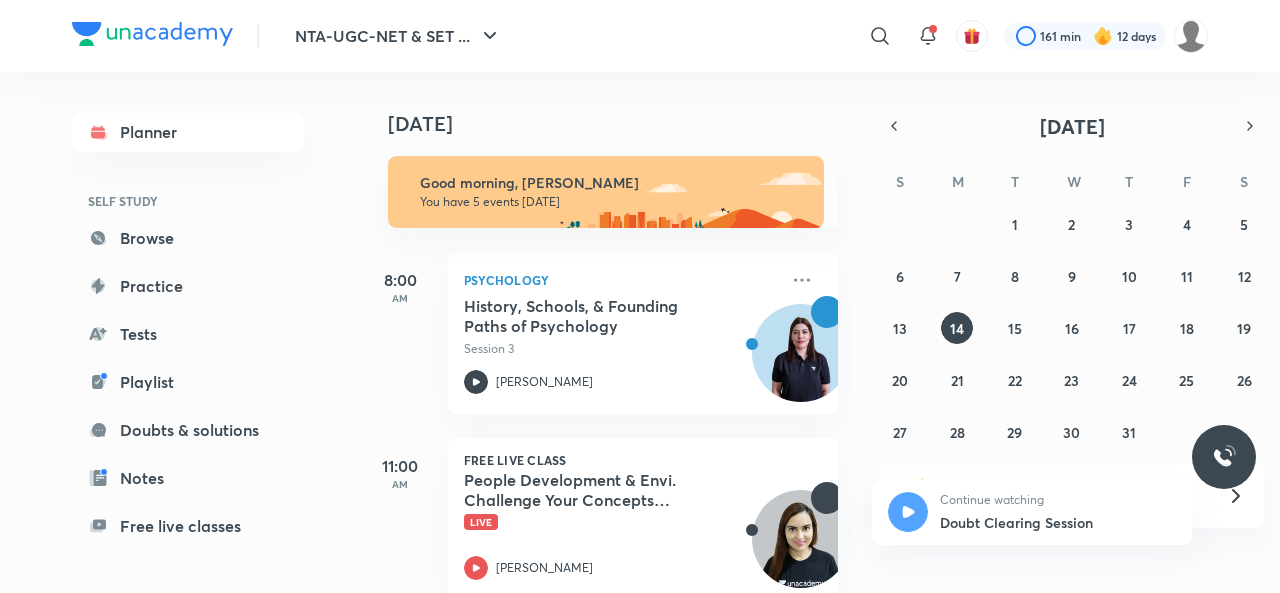 scroll, scrollTop: 0, scrollLeft: 0, axis: both 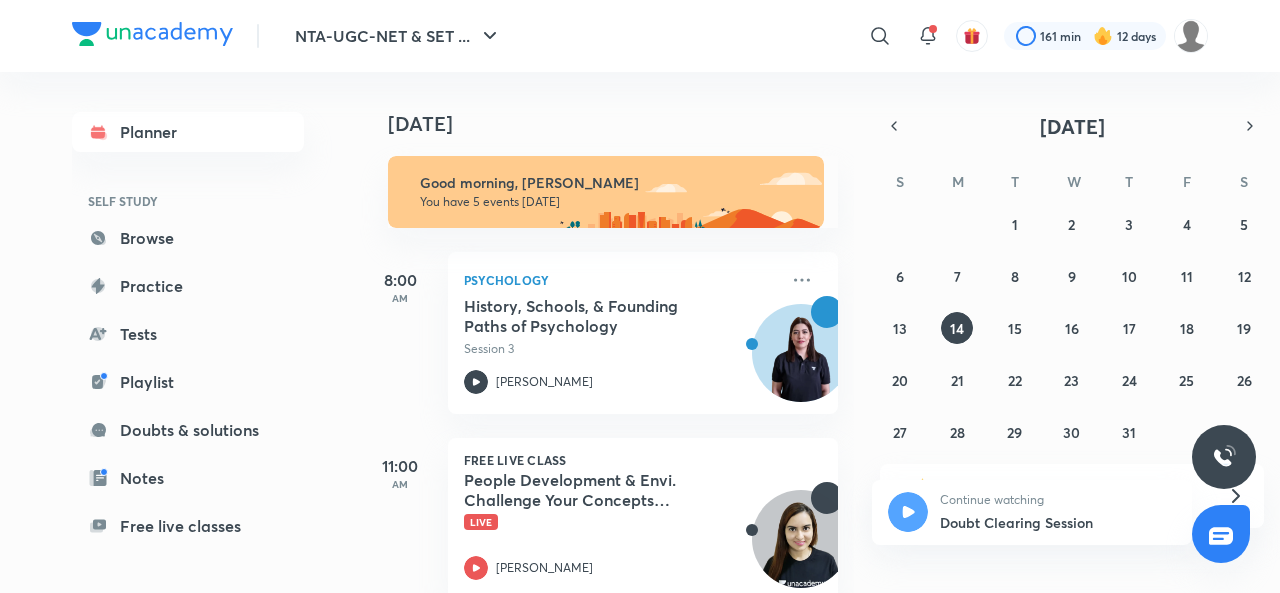 click on "Live" at bounding box center (481, 522) 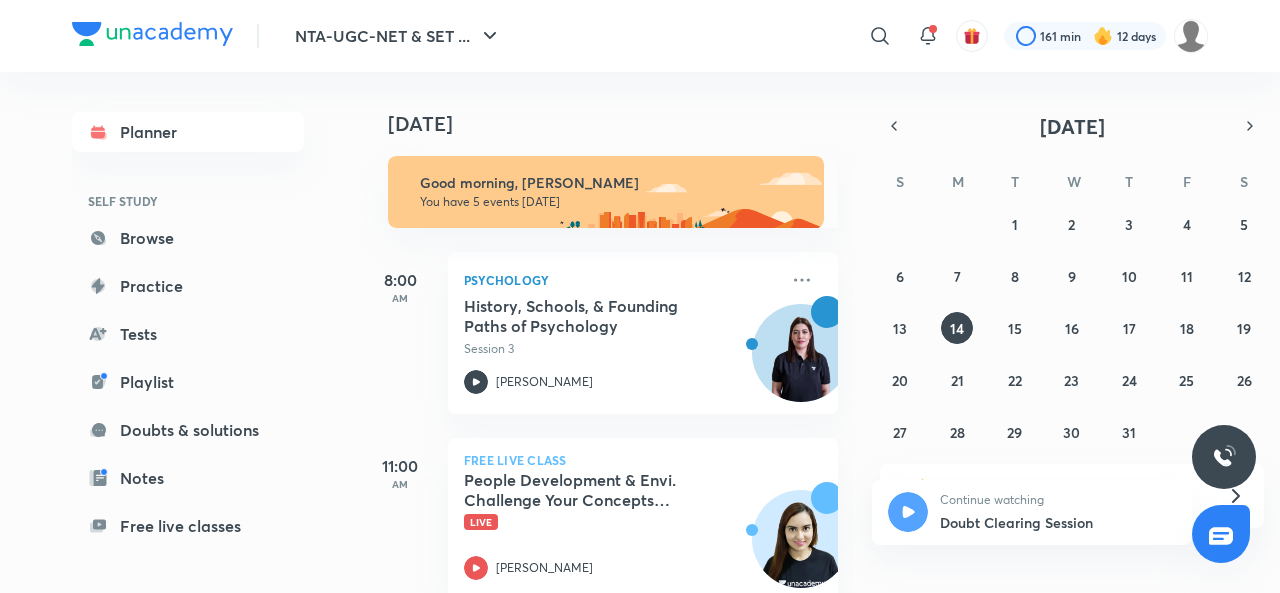 scroll, scrollTop: 0, scrollLeft: 0, axis: both 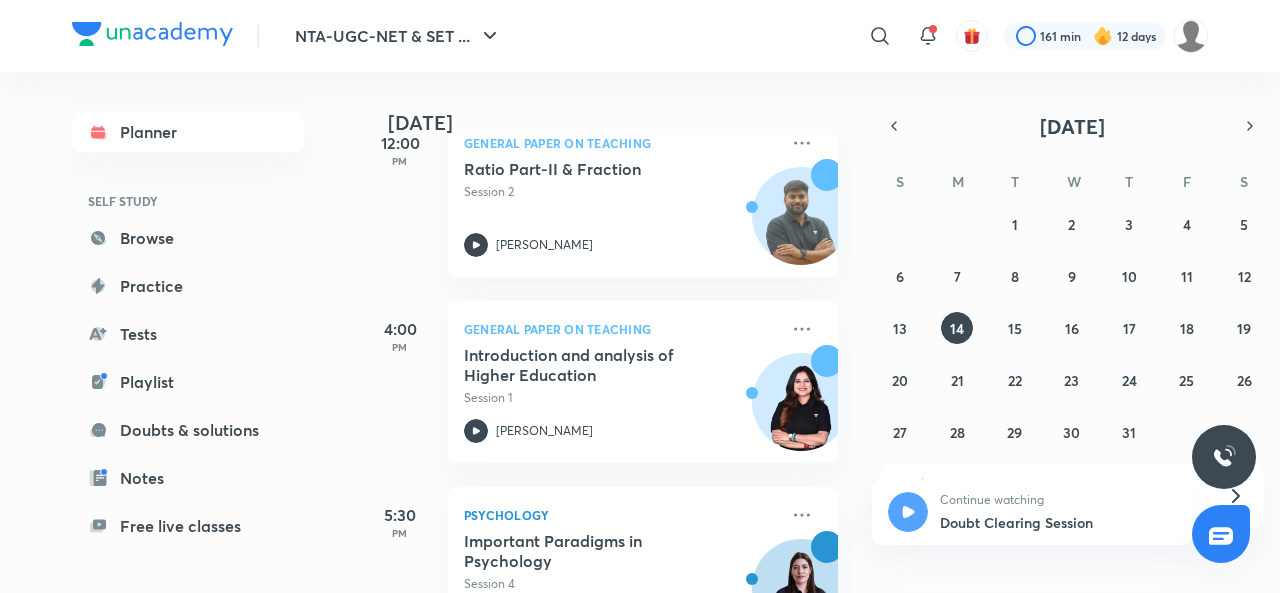 click 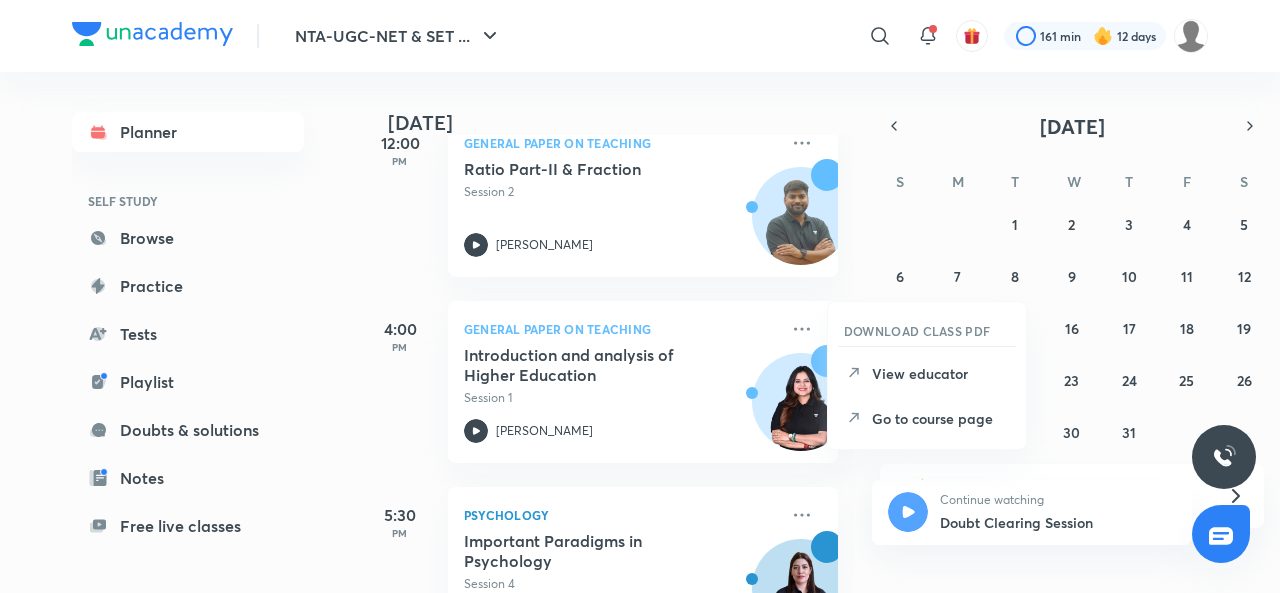 click on "Go to course page" at bounding box center (941, 418) 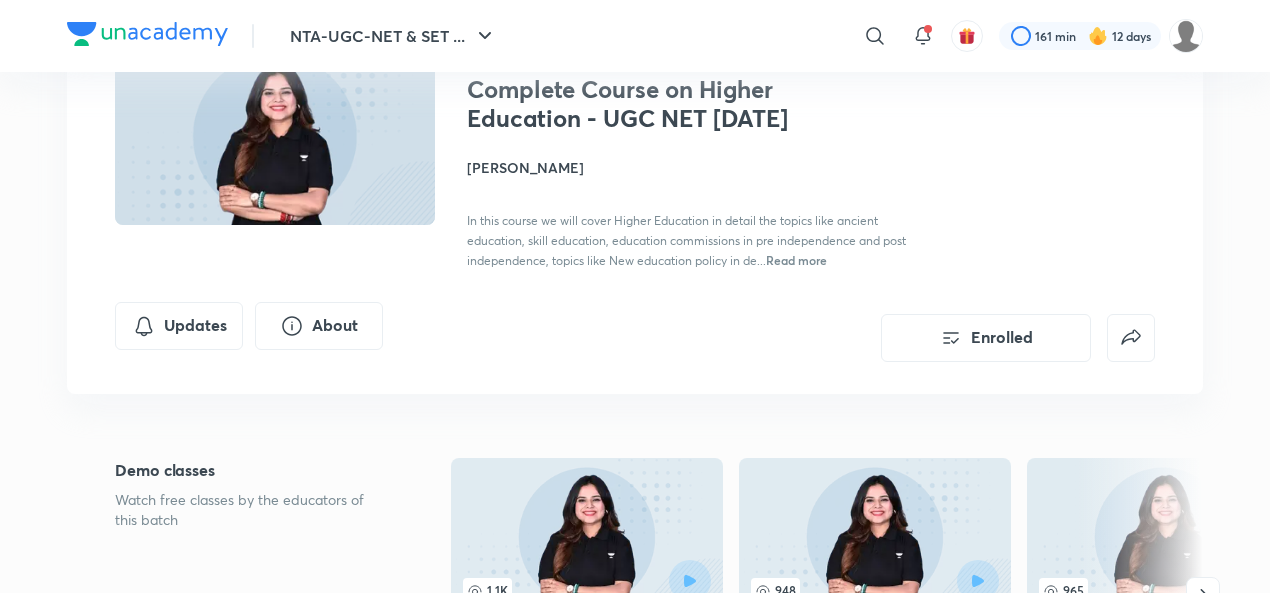 scroll, scrollTop: 0, scrollLeft: 0, axis: both 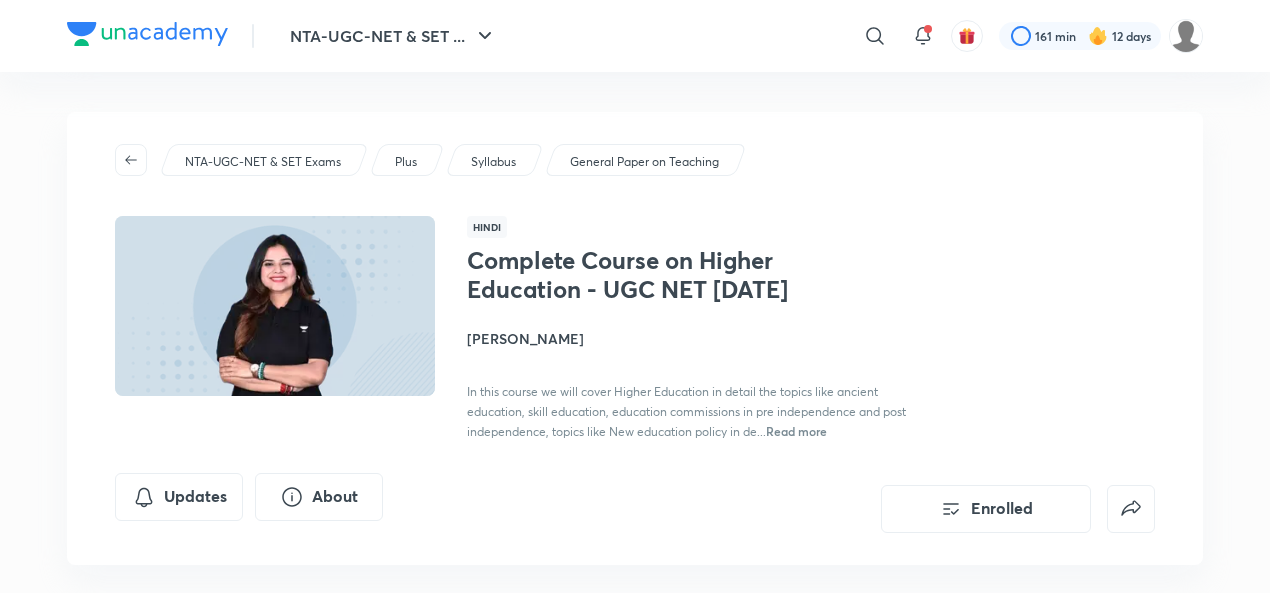 click on "[PERSON_NAME]" at bounding box center [691, 338] 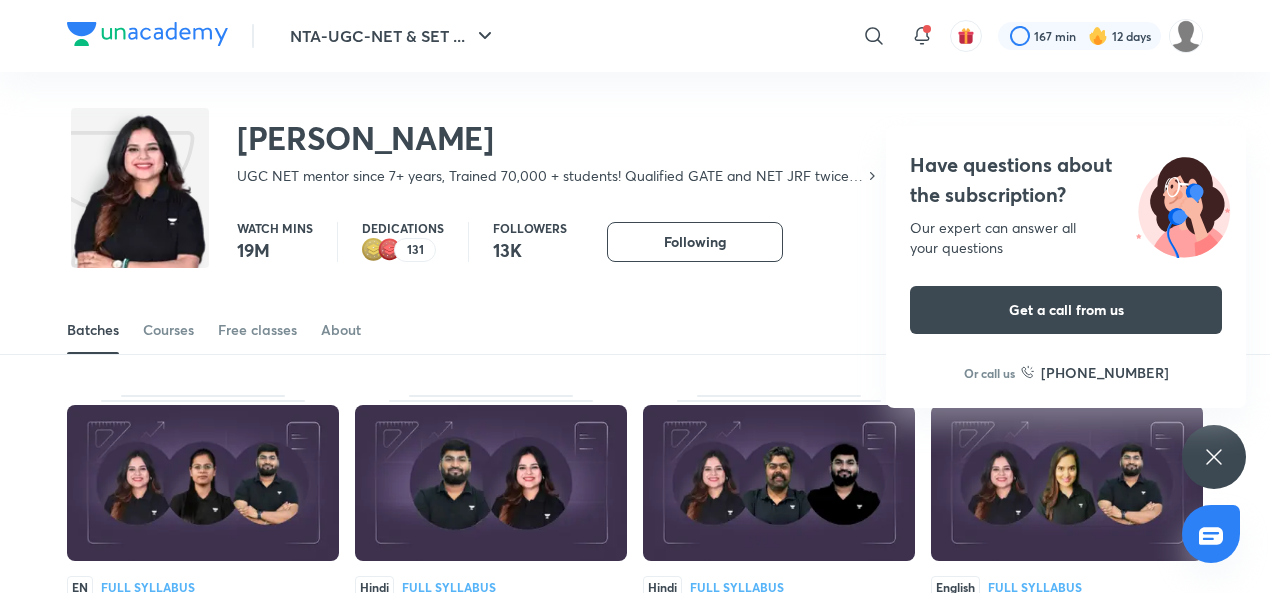 click on "Courses" at bounding box center [168, 330] 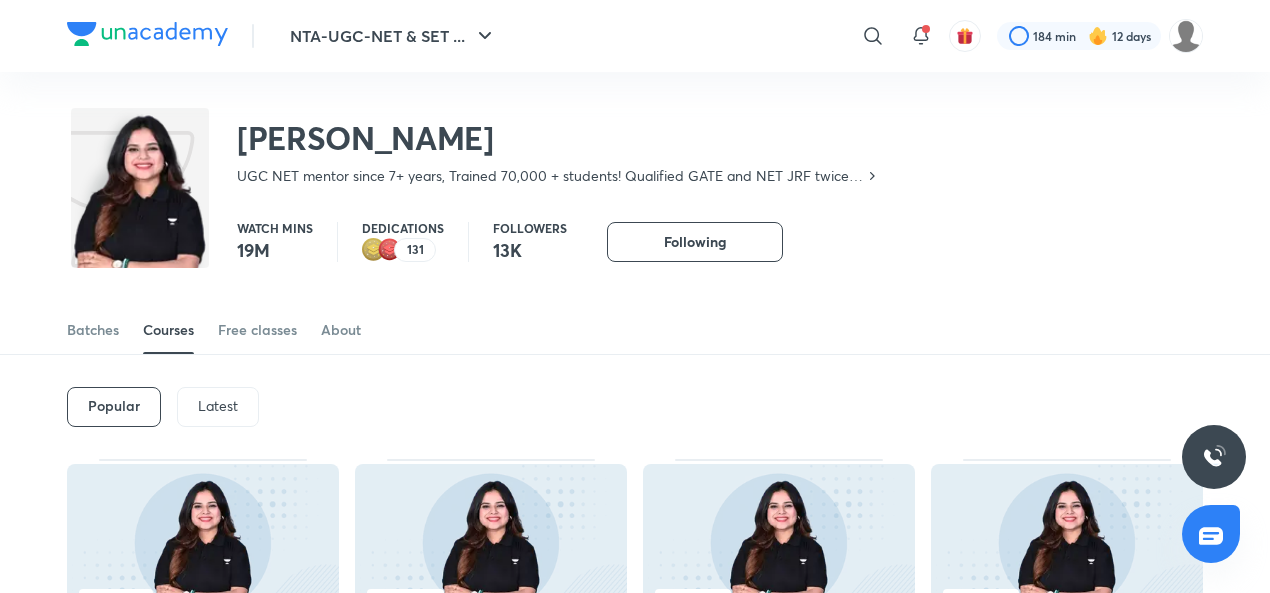 click on "Latest" at bounding box center (218, 406) 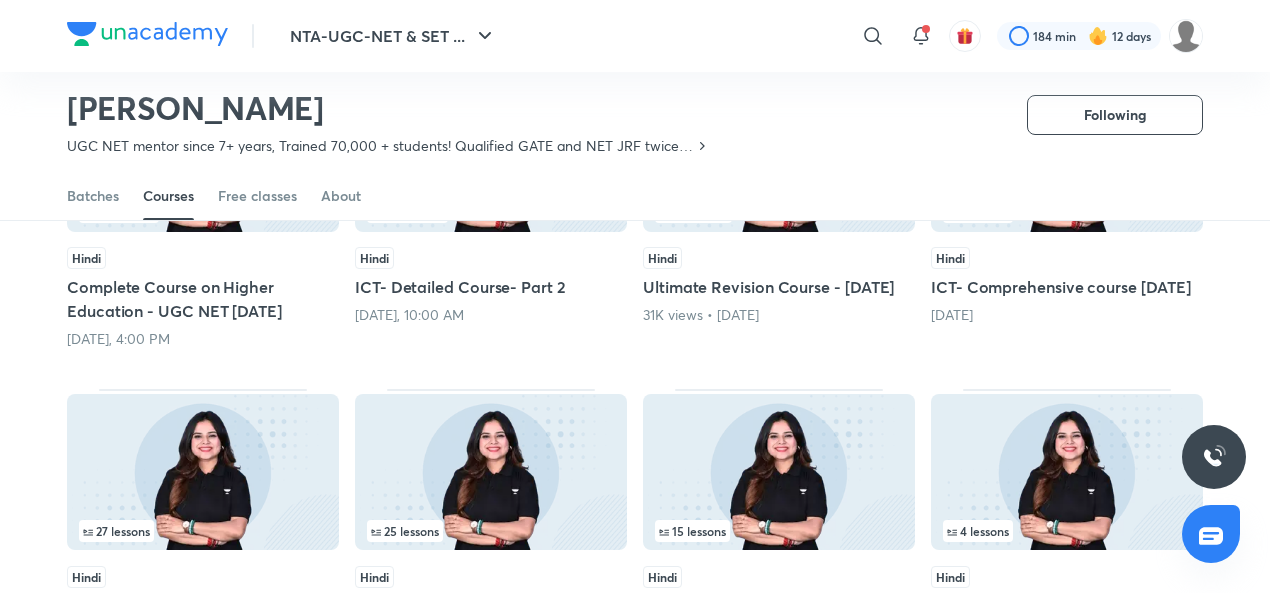scroll, scrollTop: 230, scrollLeft: 0, axis: vertical 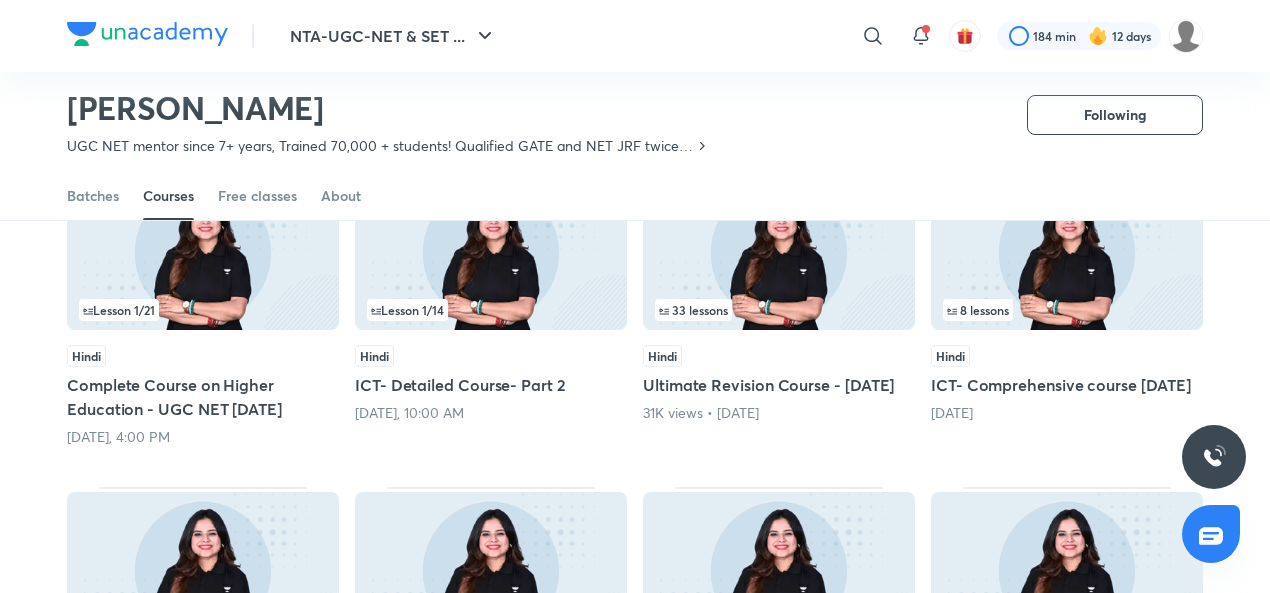click at bounding box center [1067, 252] 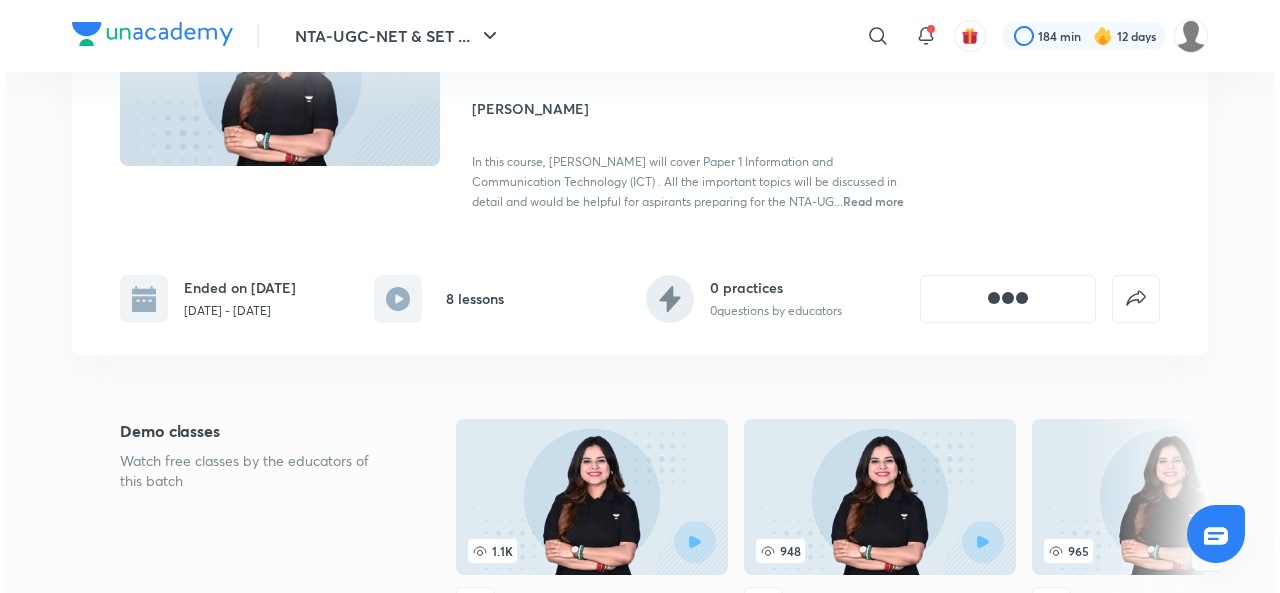 scroll, scrollTop: 0, scrollLeft: 0, axis: both 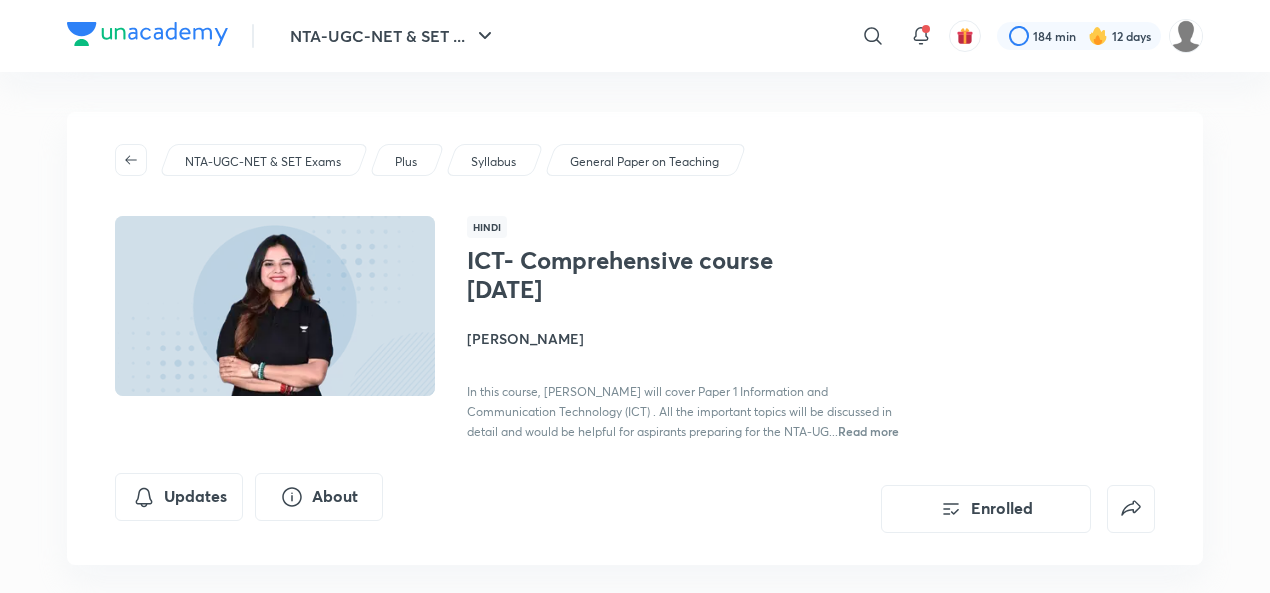 click on "Updates" at bounding box center [179, 497] 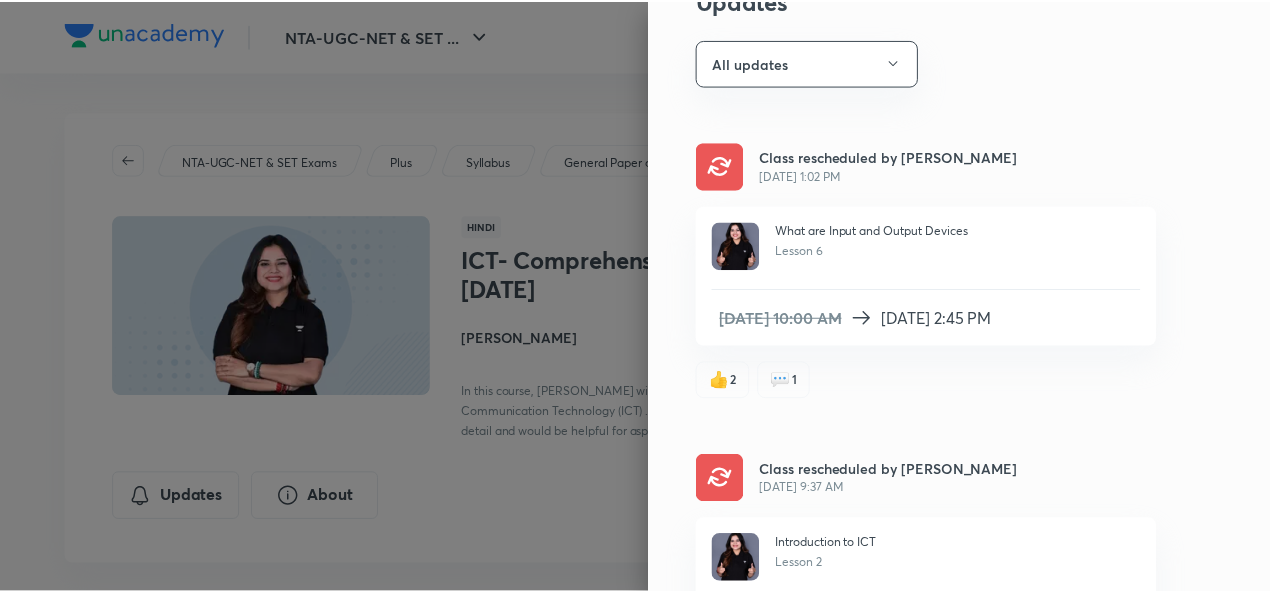 scroll, scrollTop: 0, scrollLeft: 0, axis: both 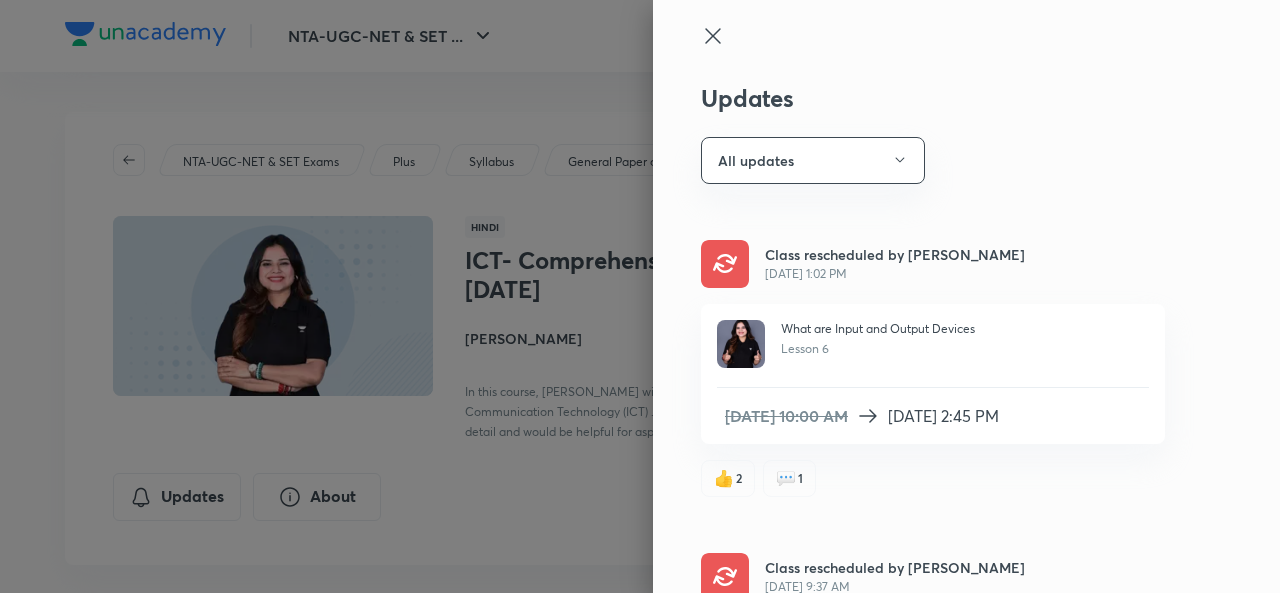 click 